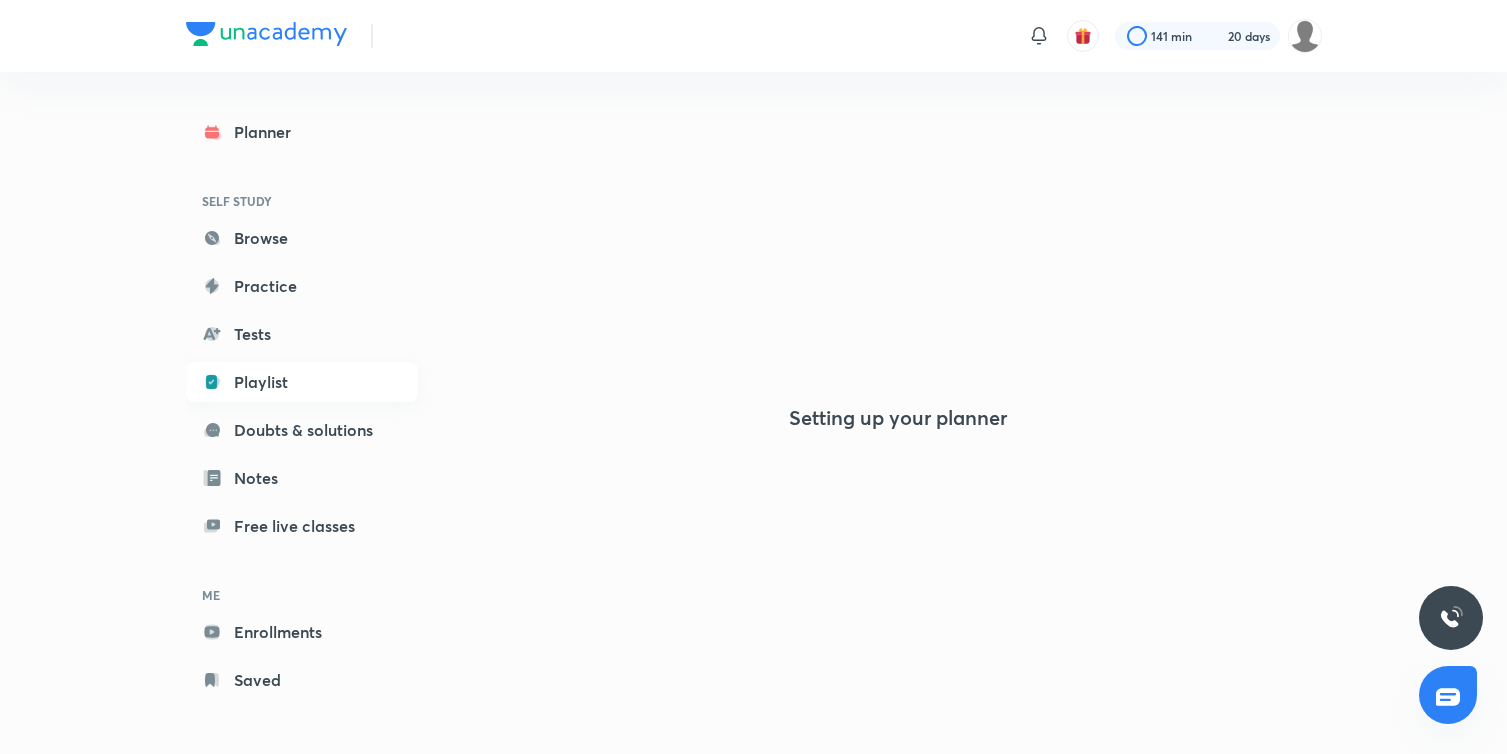 click on "Playlist" at bounding box center (302, 382) 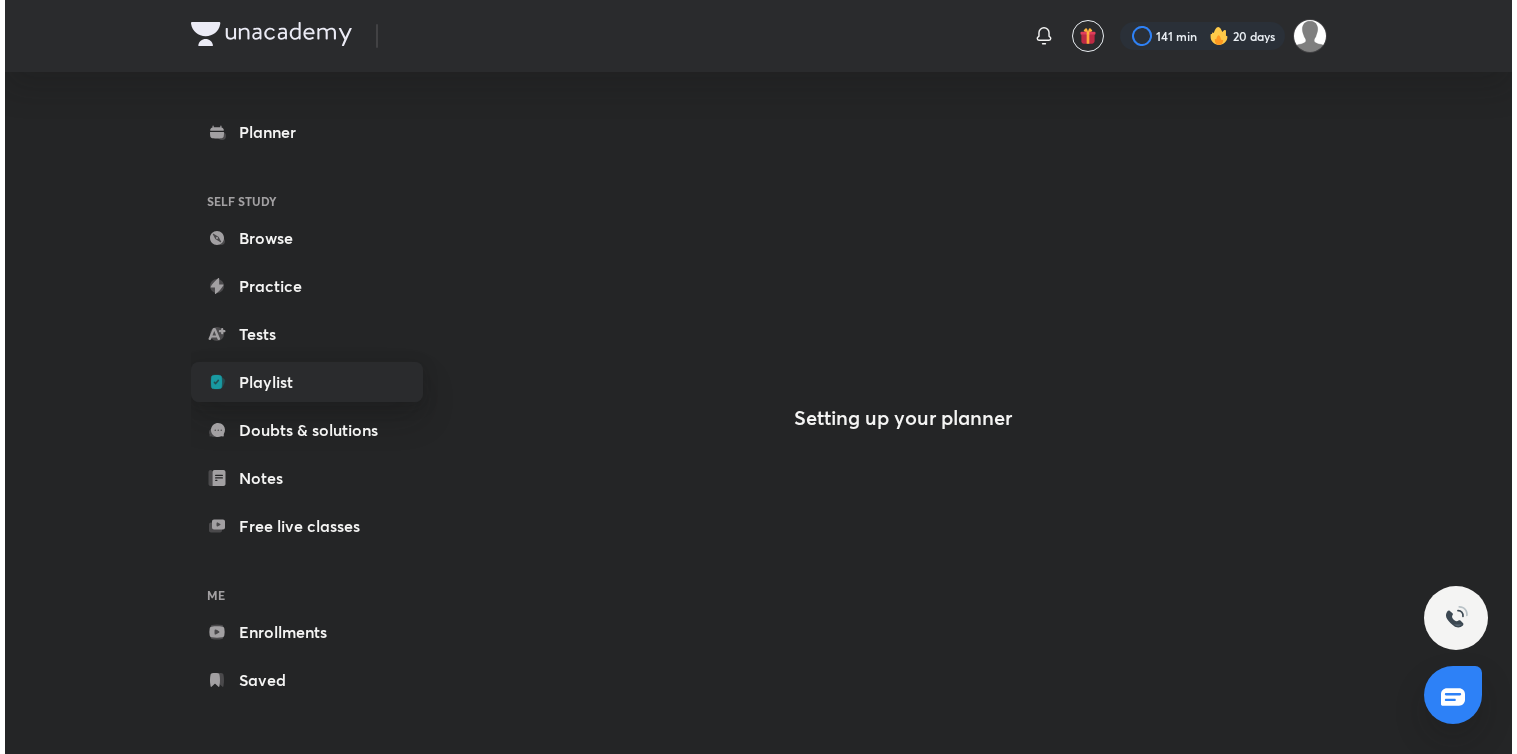 scroll, scrollTop: 0, scrollLeft: 0, axis: both 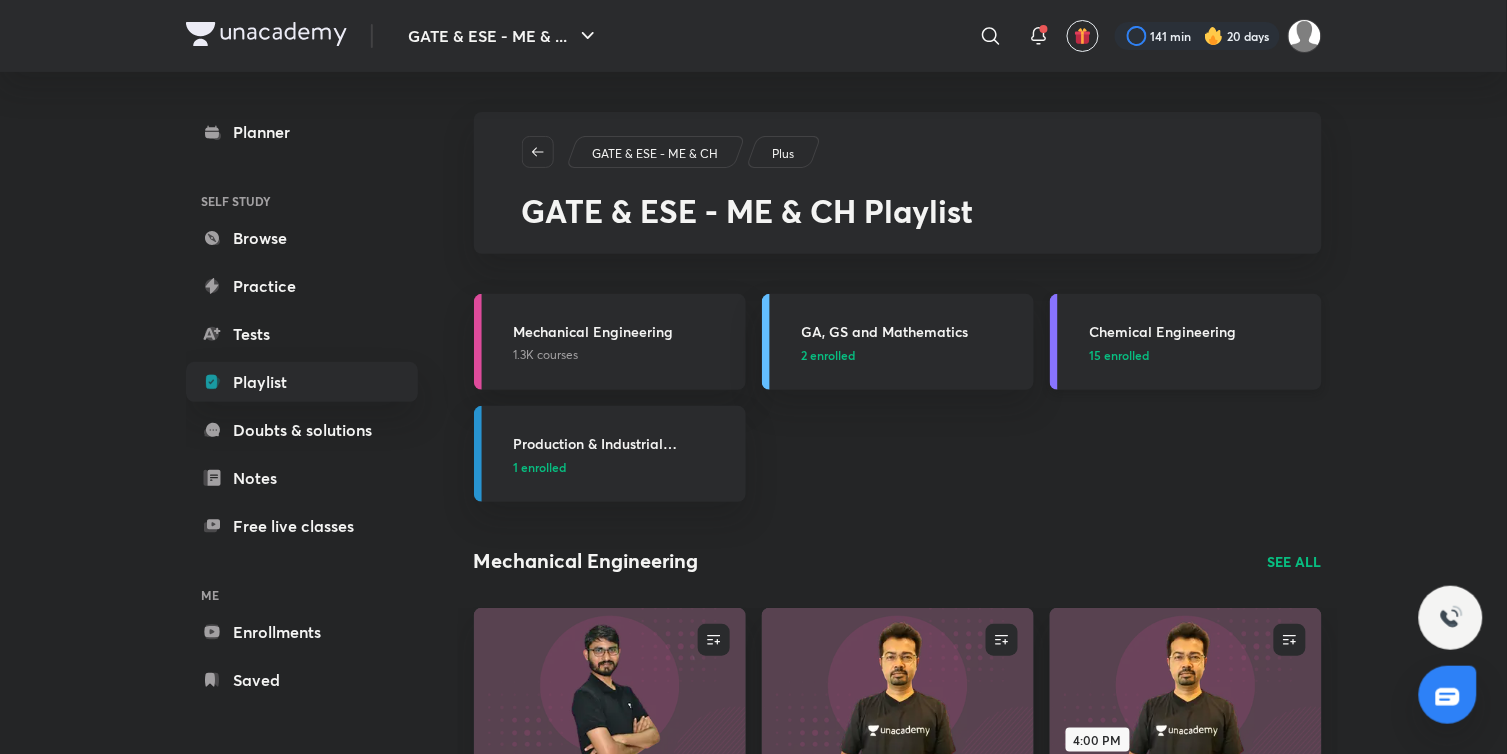 click on "15 enrolled" at bounding box center [1120, 355] 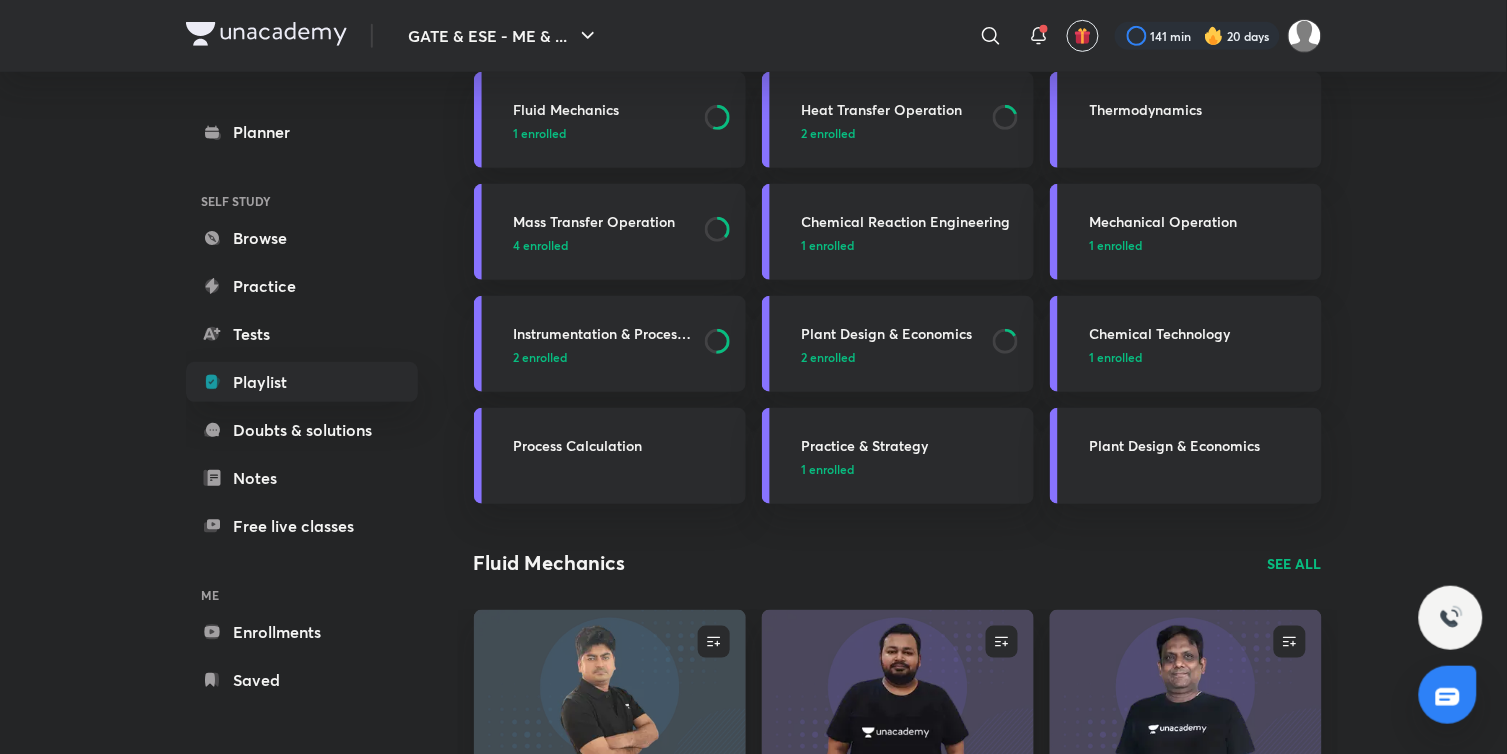 scroll, scrollTop: 111, scrollLeft: 0, axis: vertical 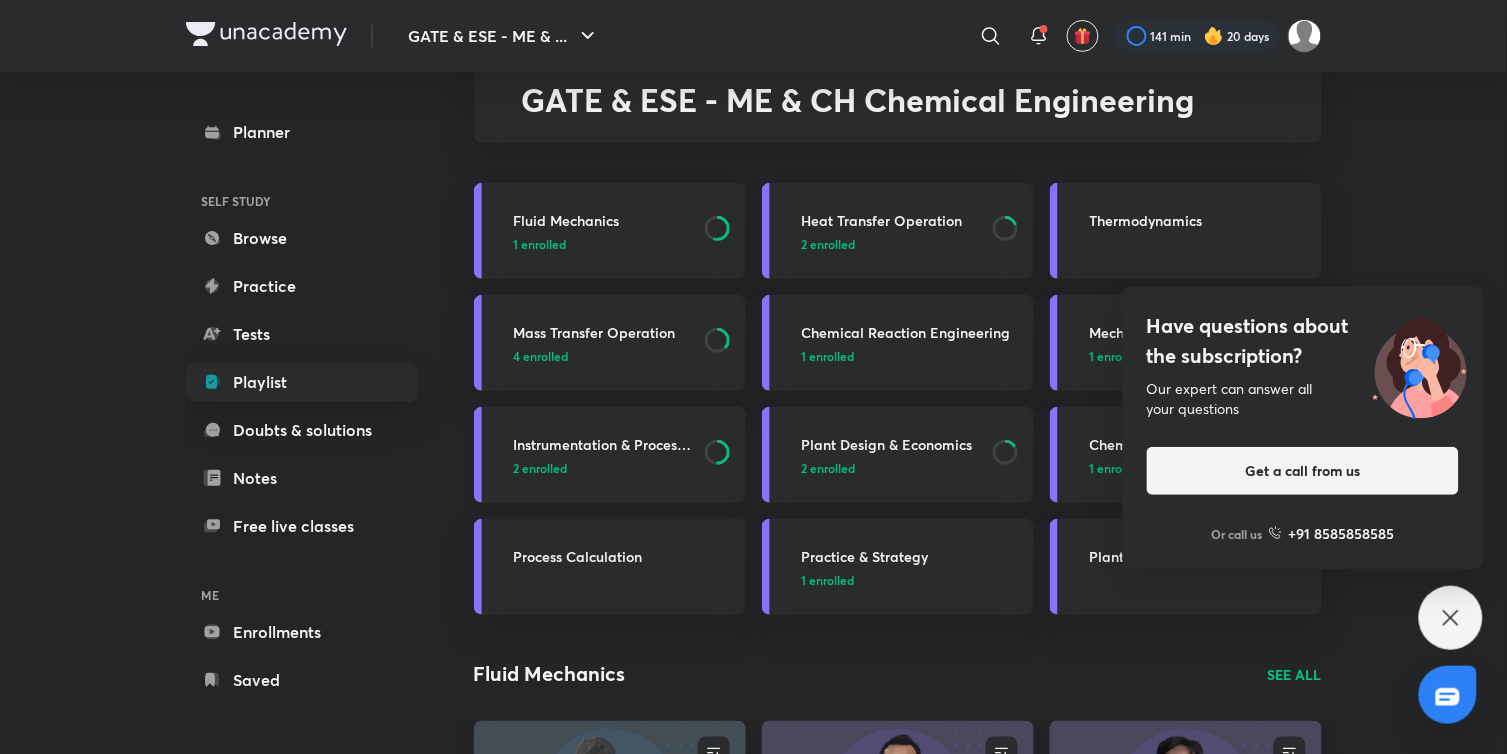 click on "2 enrolled" at bounding box center (541, 468) 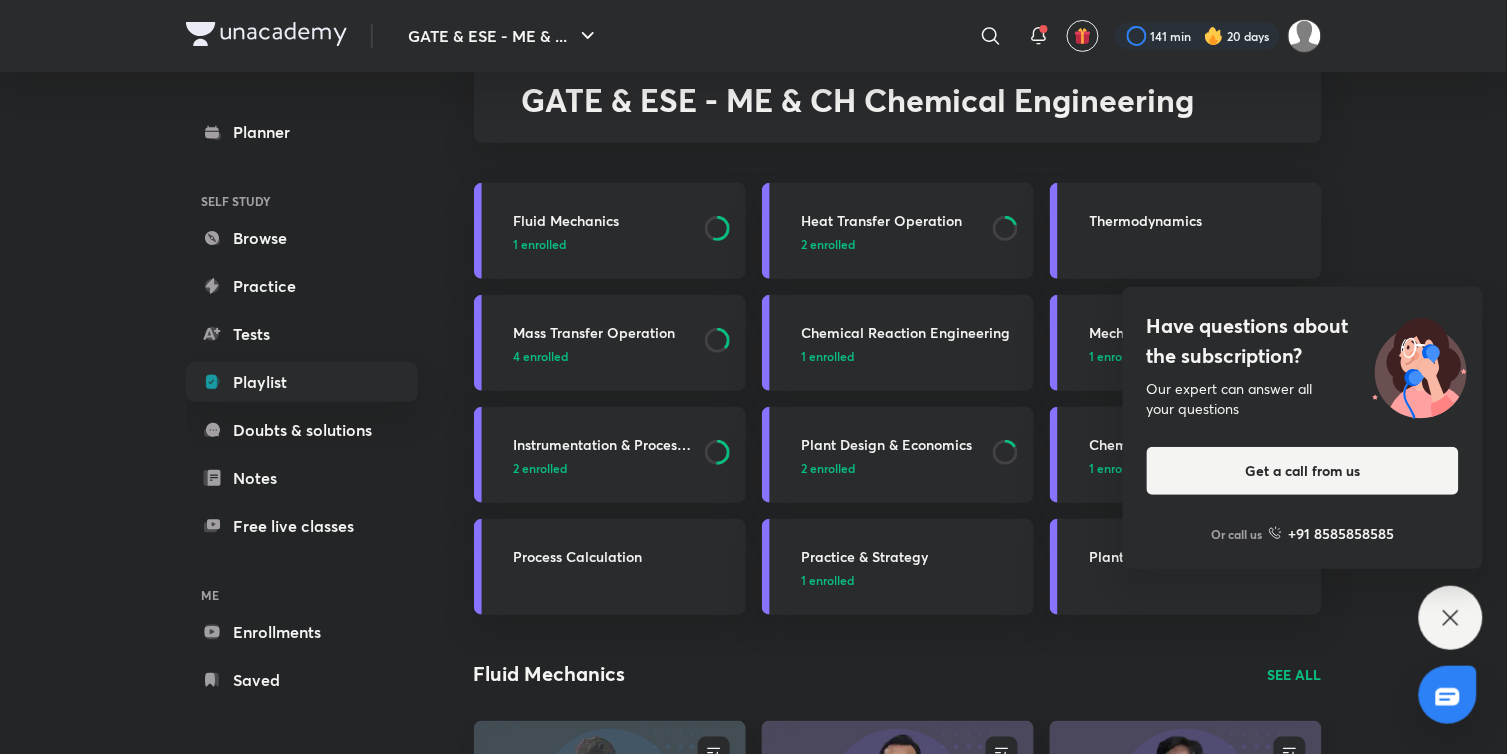 click 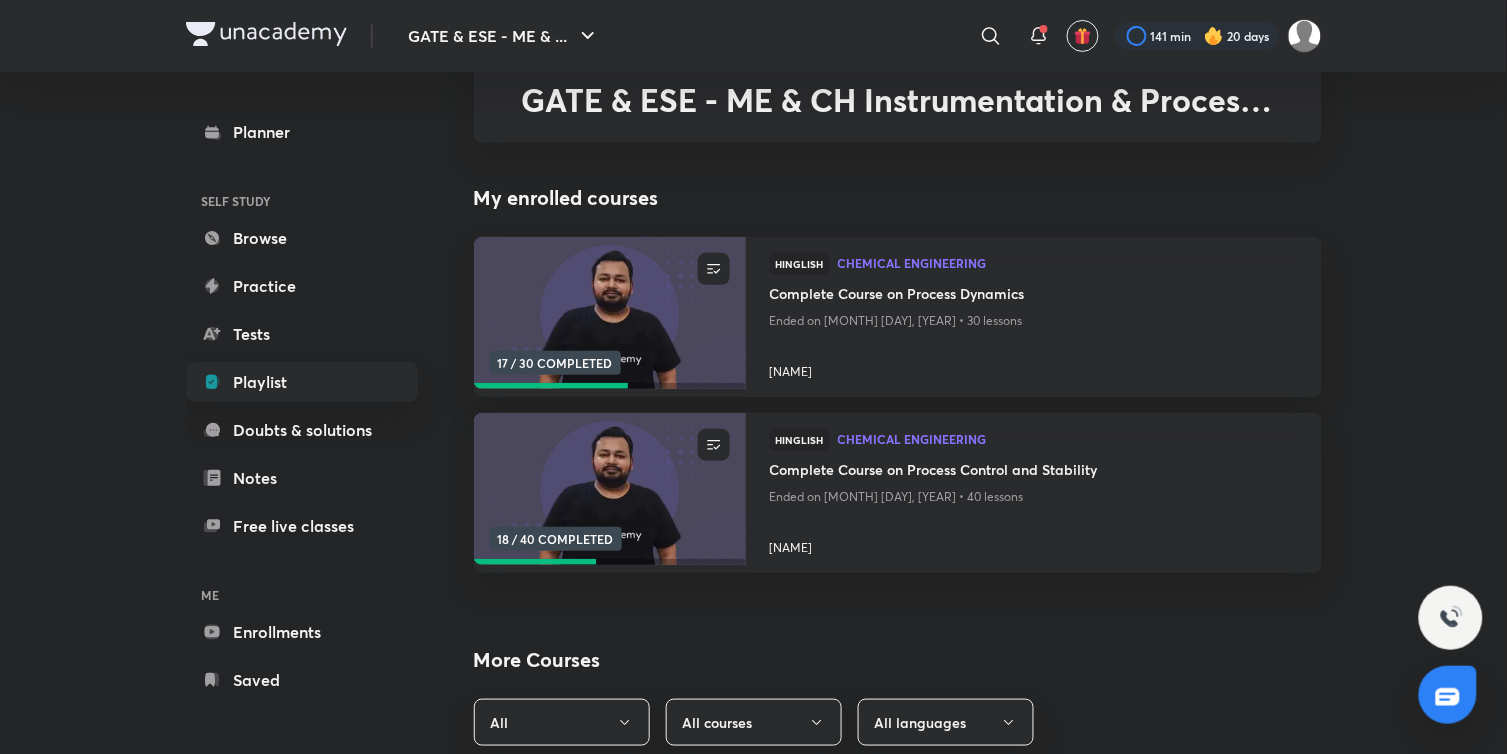 scroll, scrollTop: 0, scrollLeft: 0, axis: both 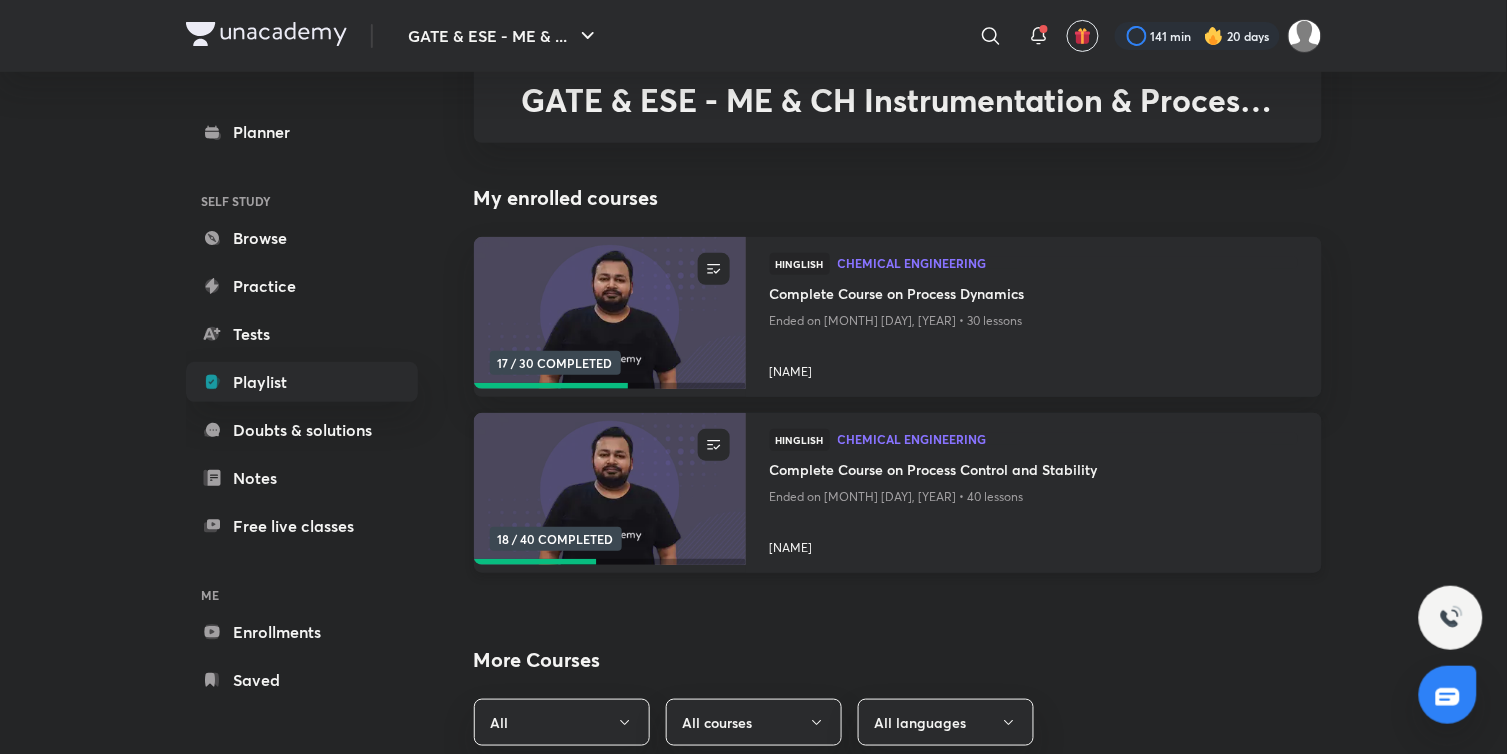 click at bounding box center (609, 489) 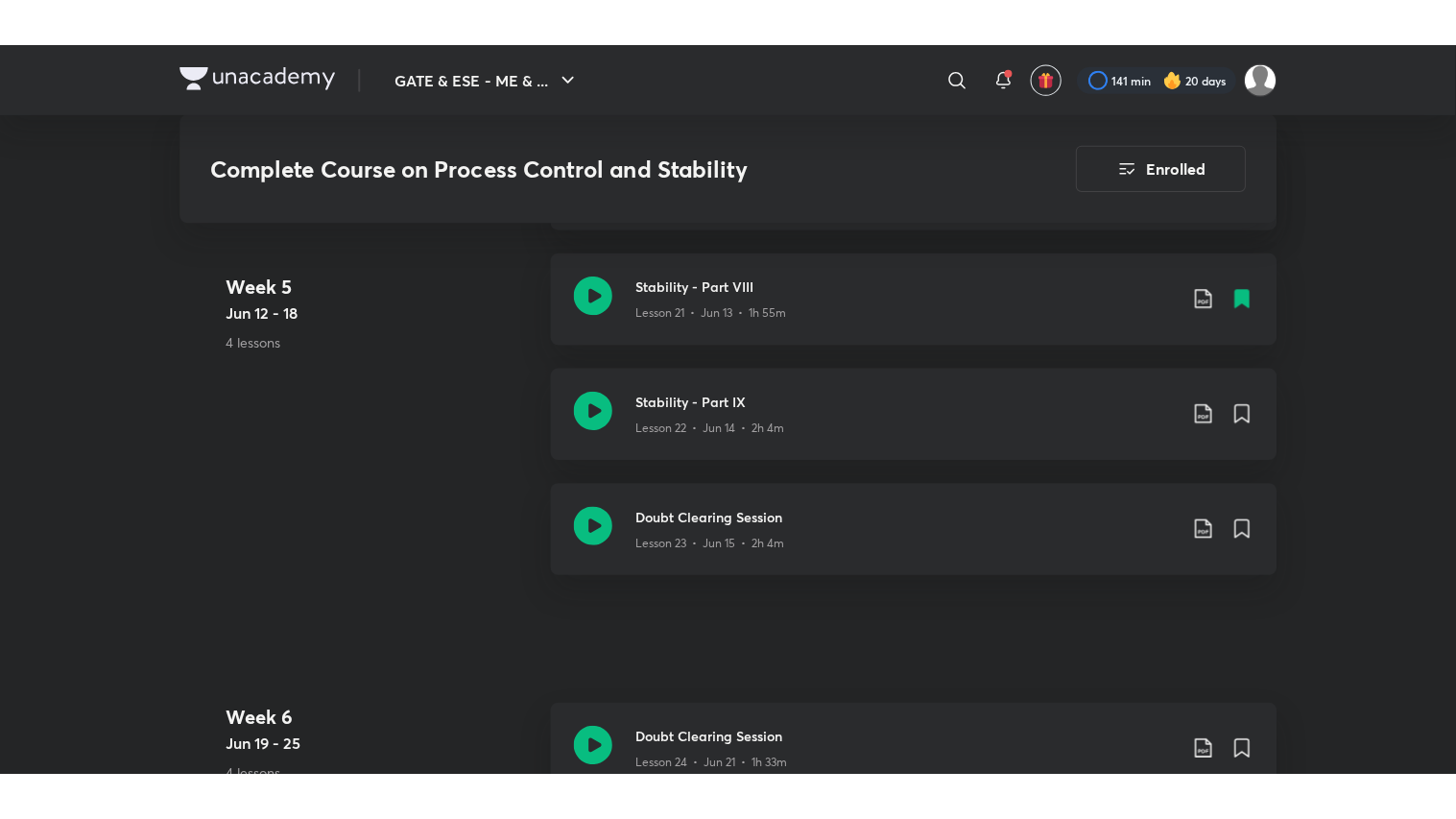 scroll, scrollTop: 3842, scrollLeft: 0, axis: vertical 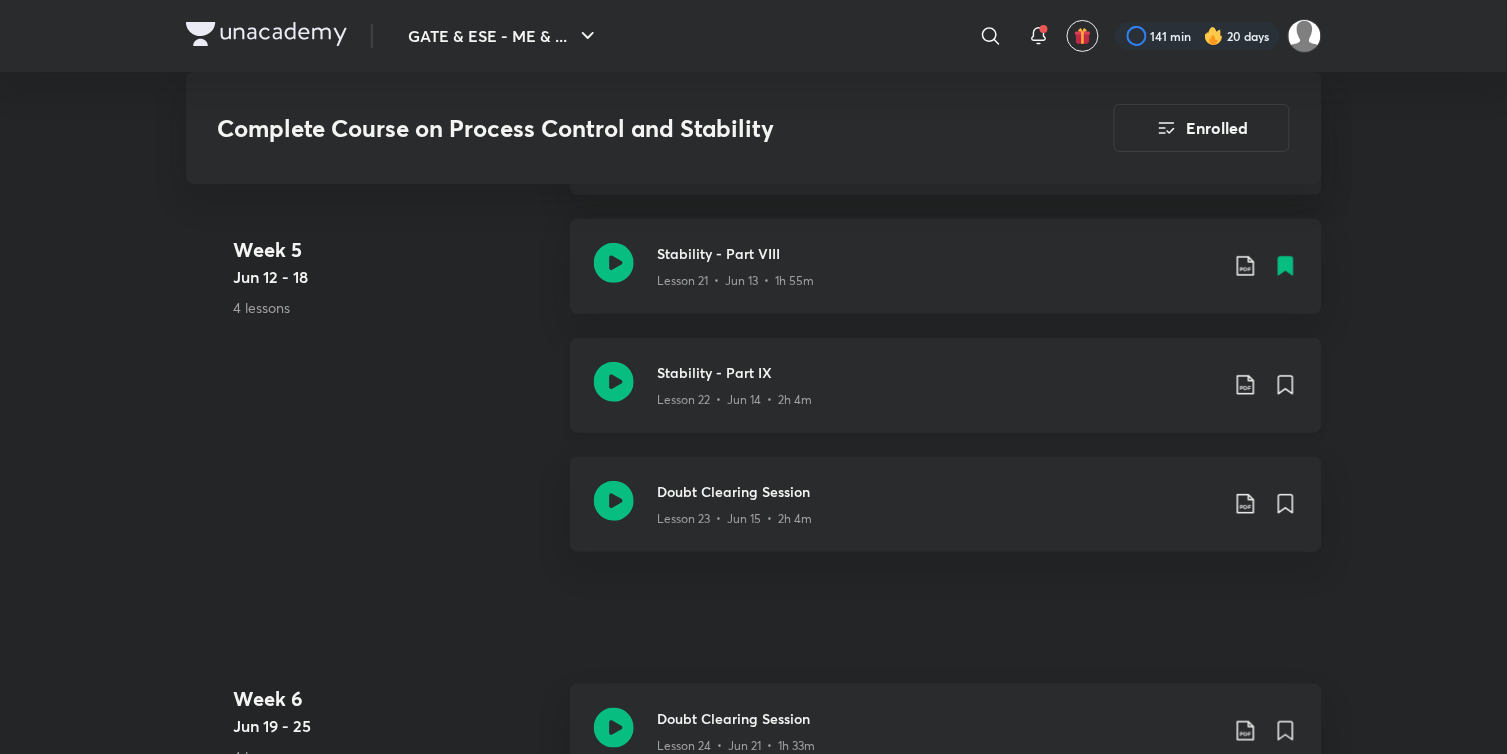 click 